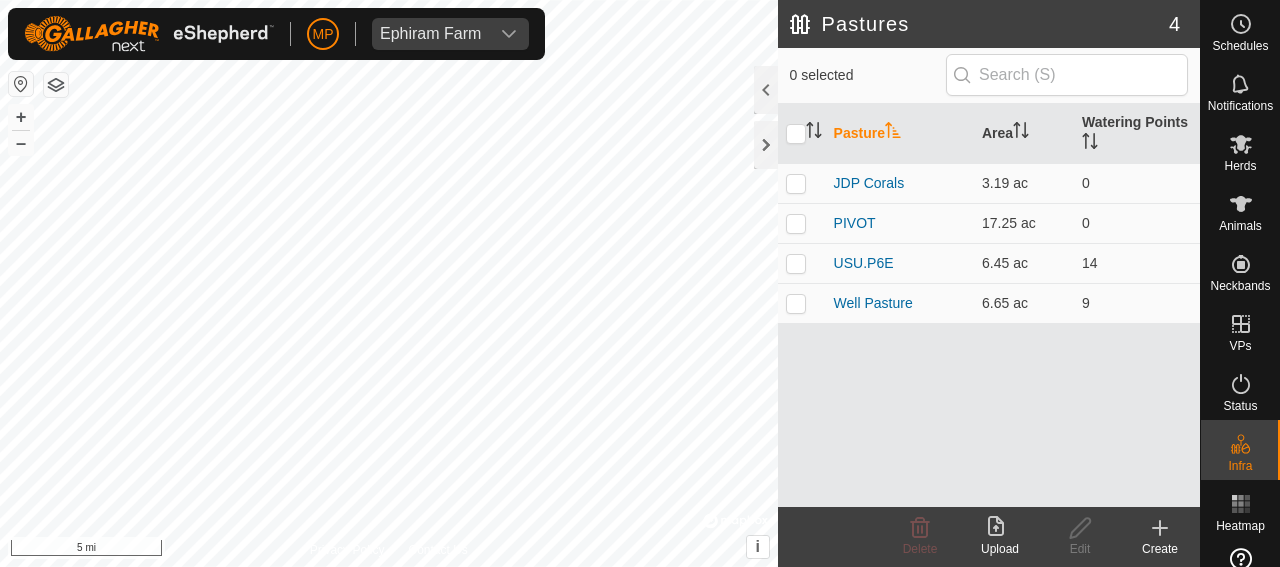 scroll, scrollTop: 0, scrollLeft: 0, axis: both 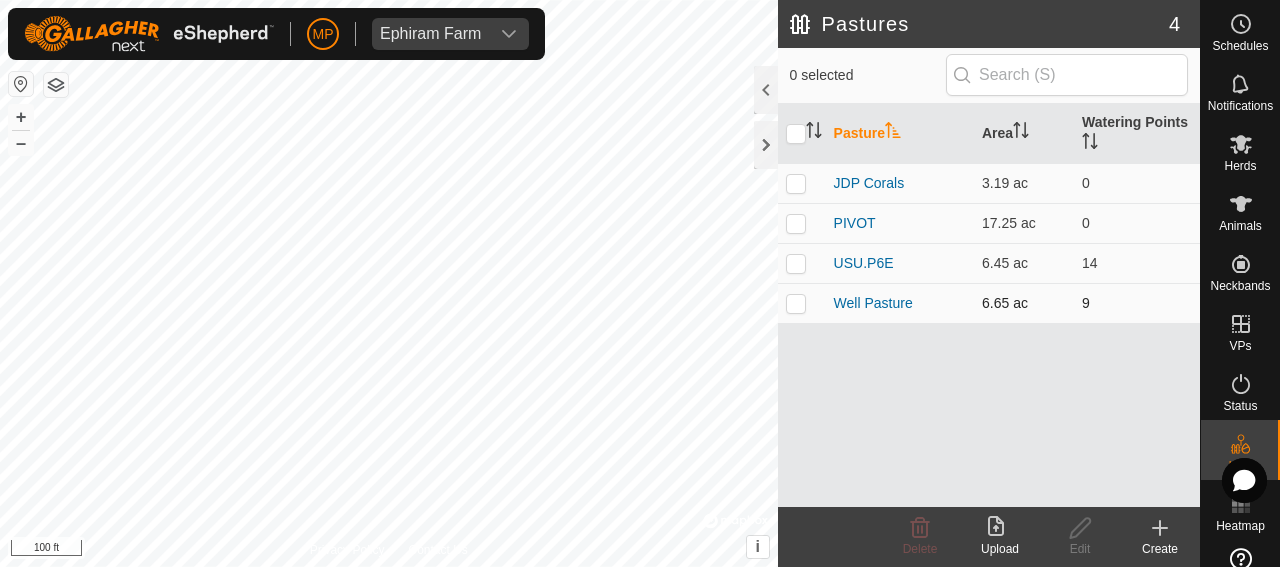click at bounding box center (796, 303) 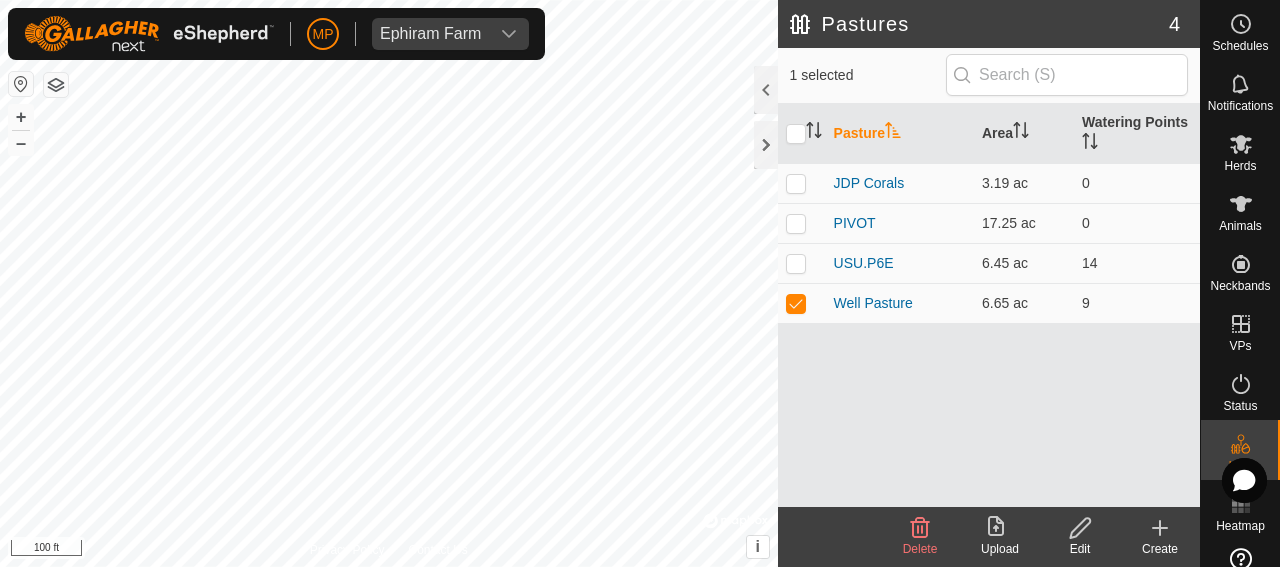 click 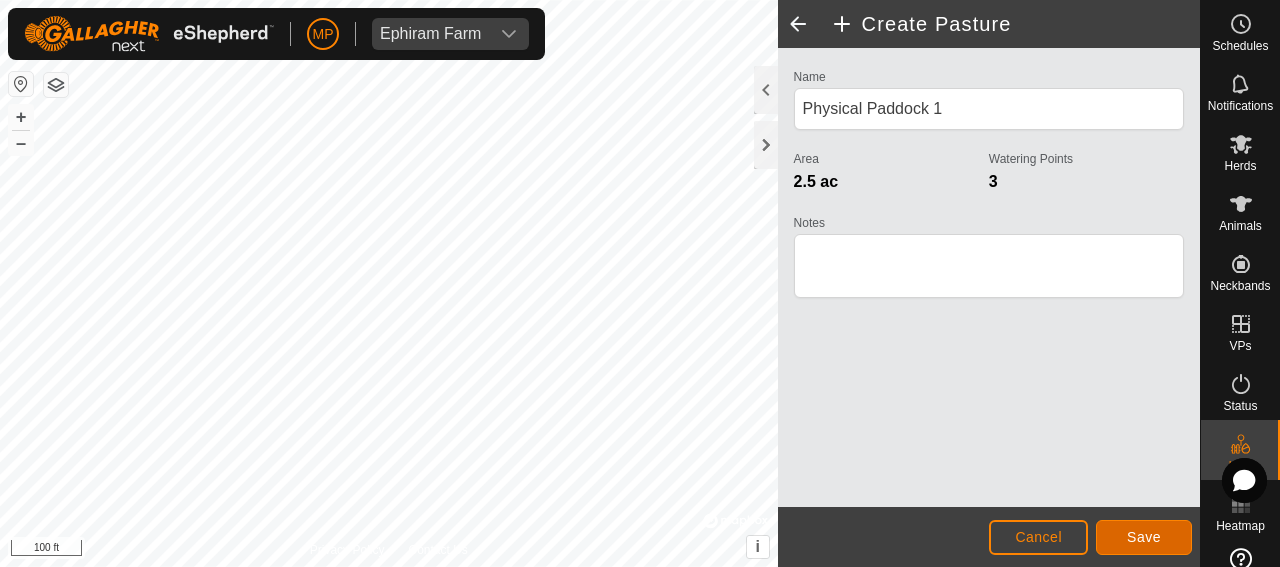 click on "Save" 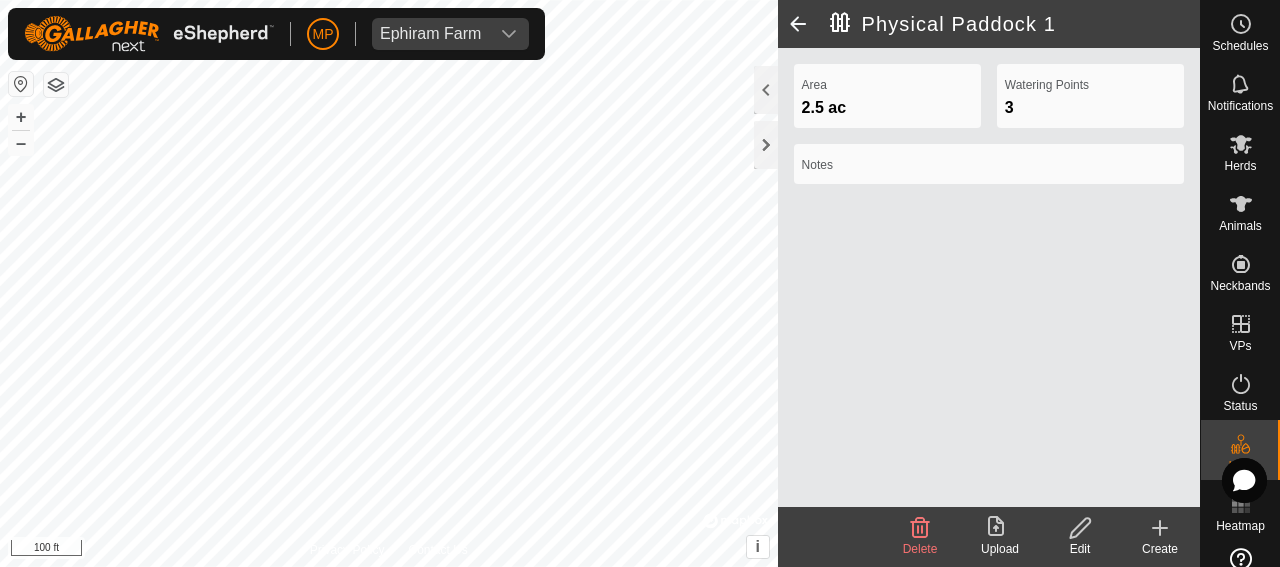 click 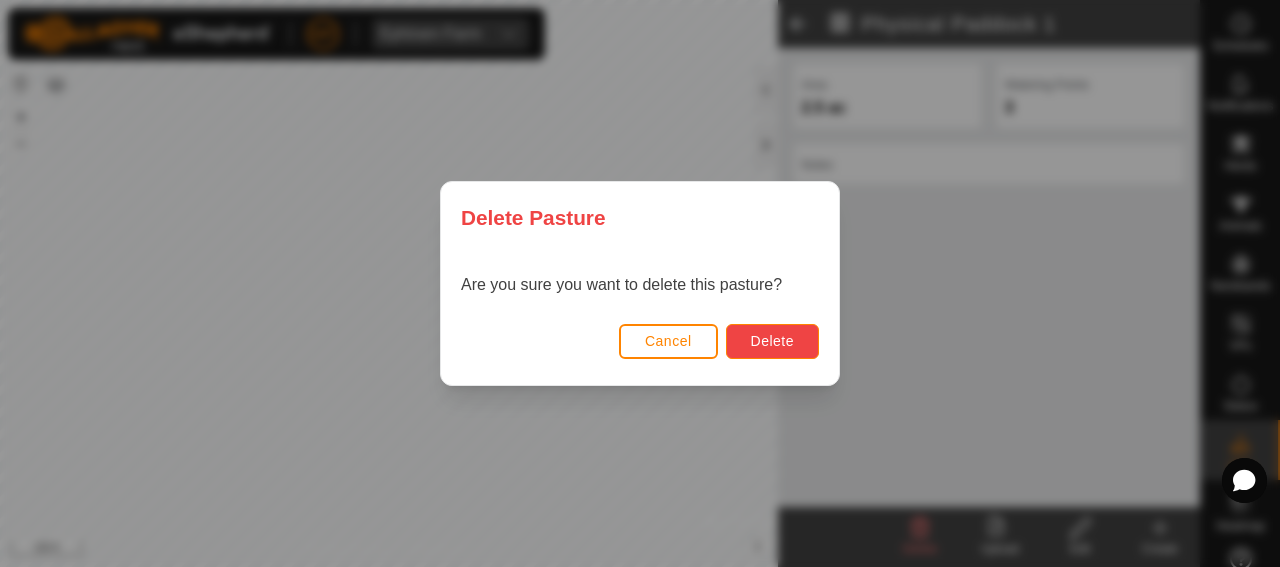 click on "Delete" at bounding box center [772, 341] 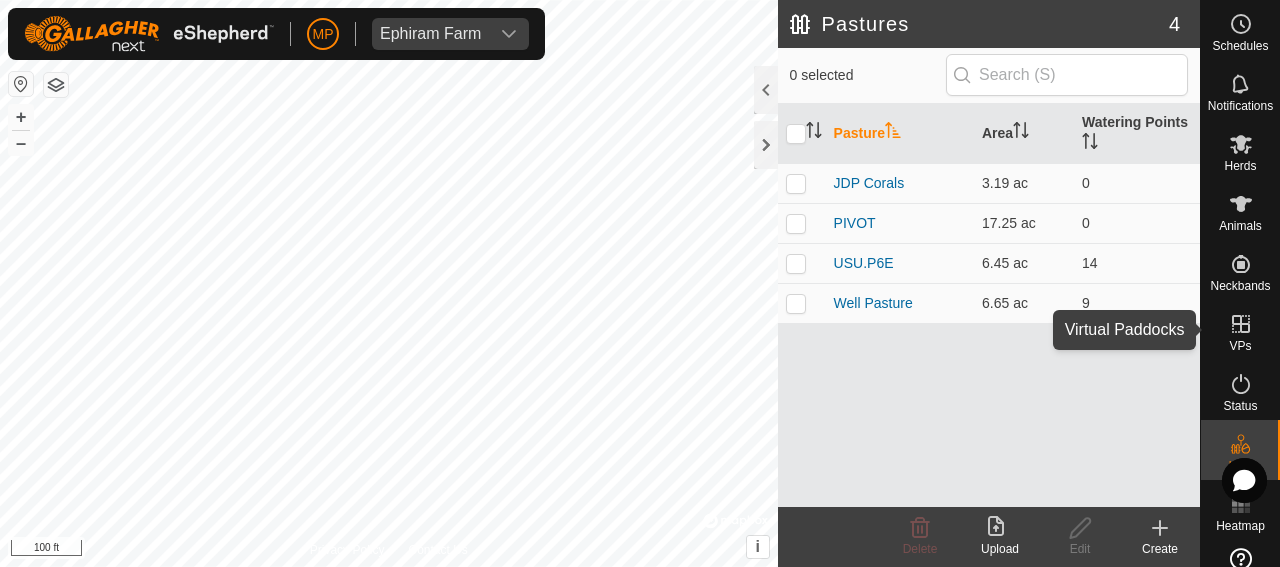 click 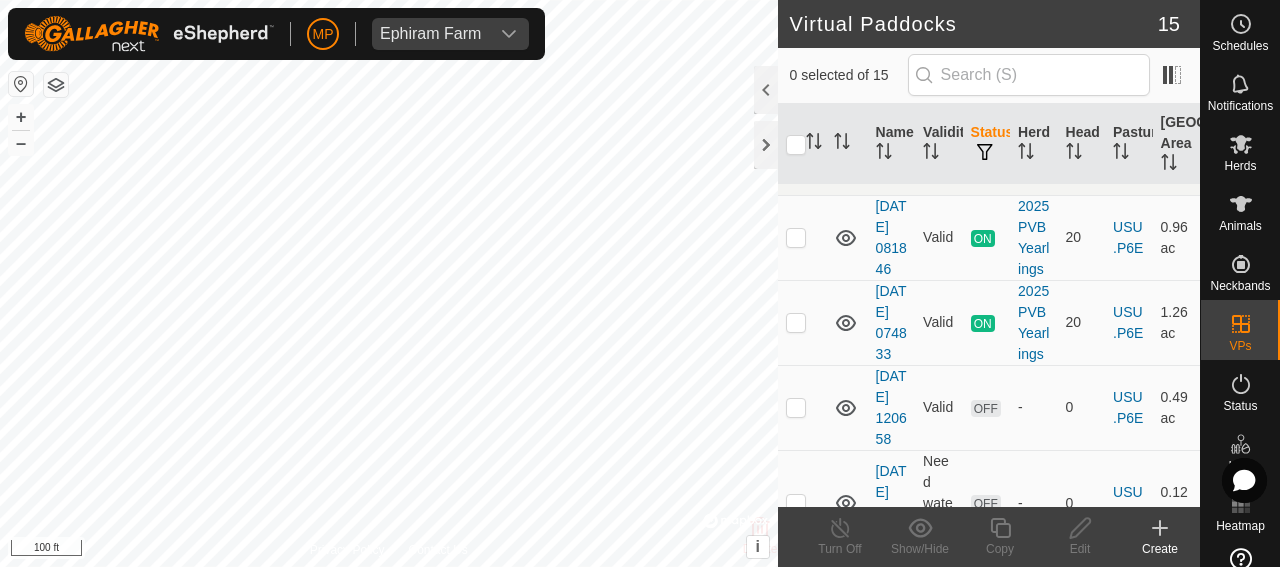 scroll, scrollTop: 0, scrollLeft: 0, axis: both 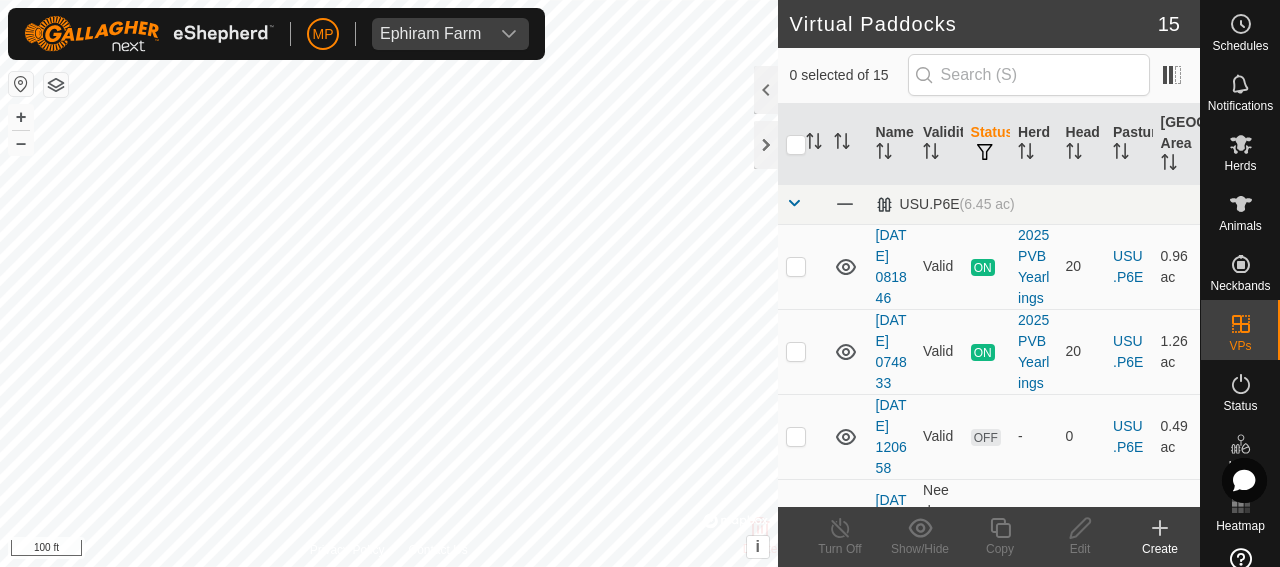 click 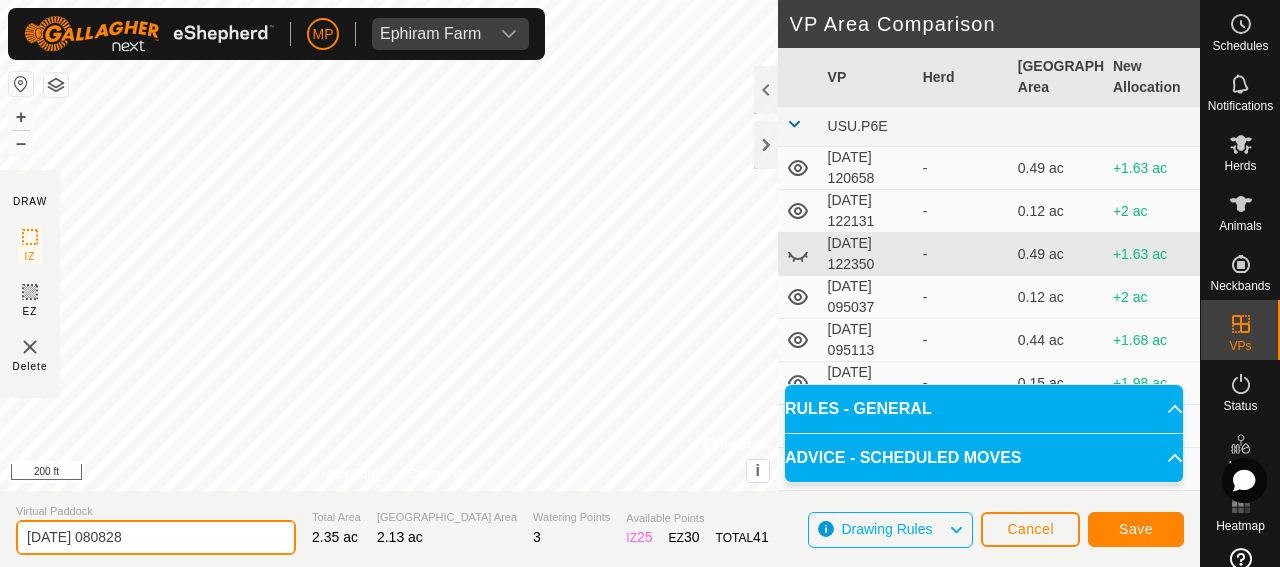 drag, startPoint x: 25, startPoint y: 538, endPoint x: 148, endPoint y: 546, distance: 123.25989 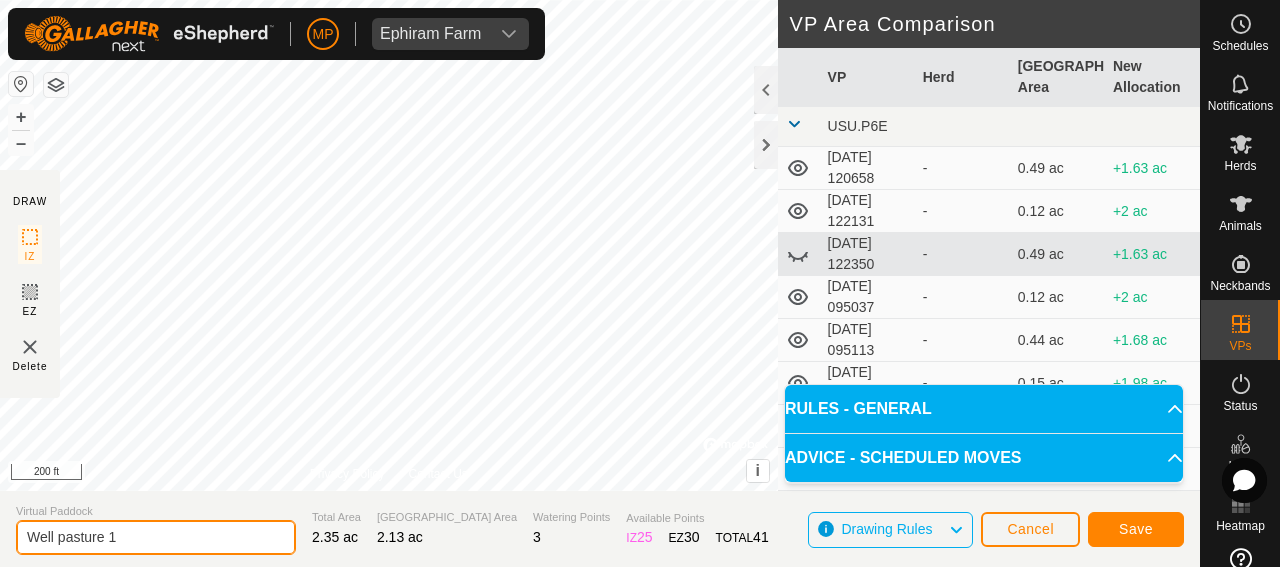 type on "Well pasture 1" 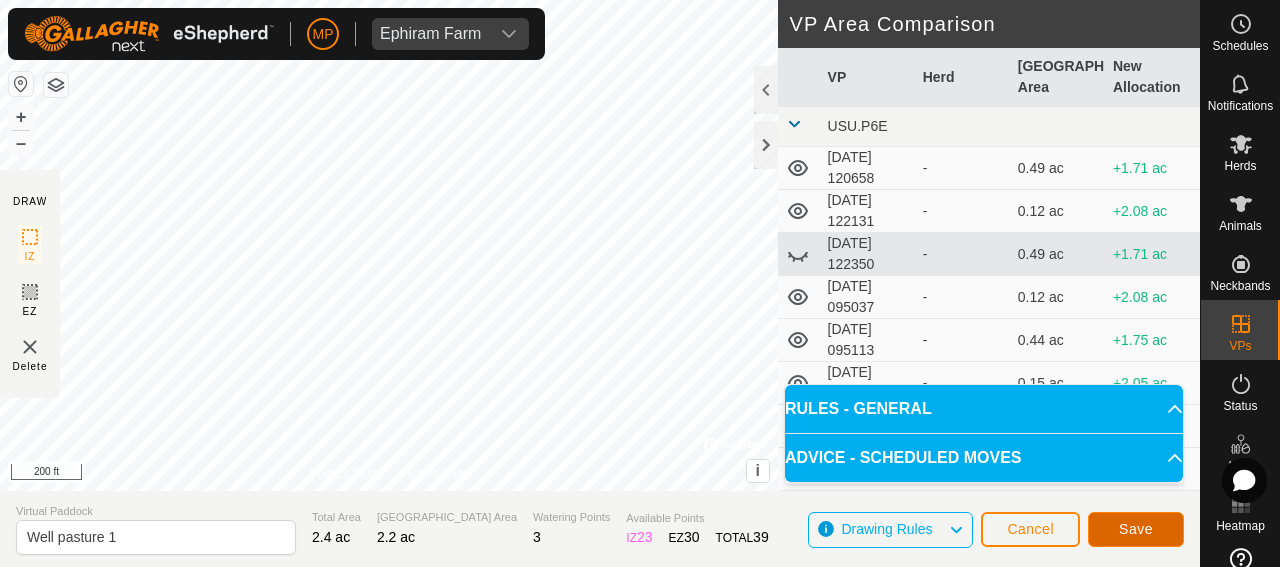 click on "Save" 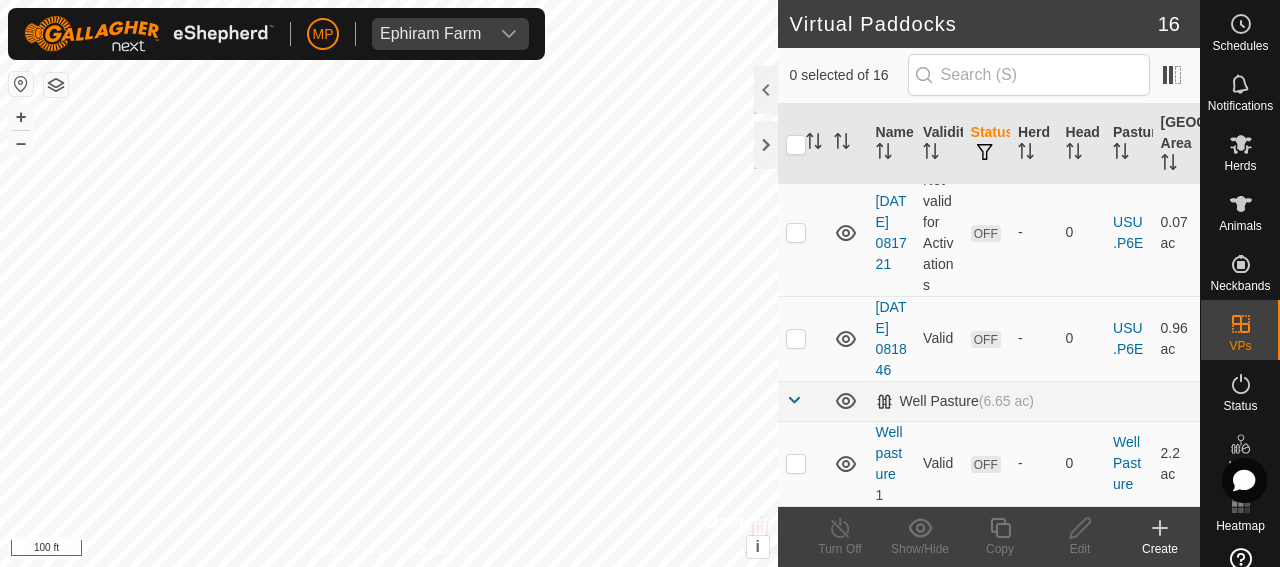 scroll, scrollTop: 1803, scrollLeft: 0, axis: vertical 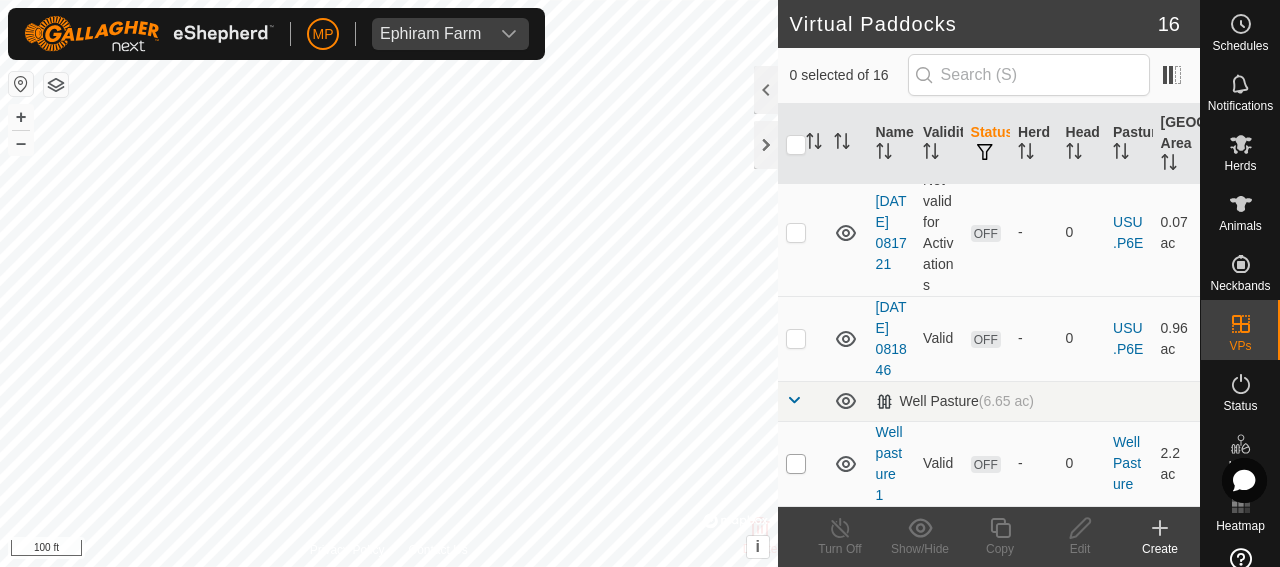 click at bounding box center (796, 464) 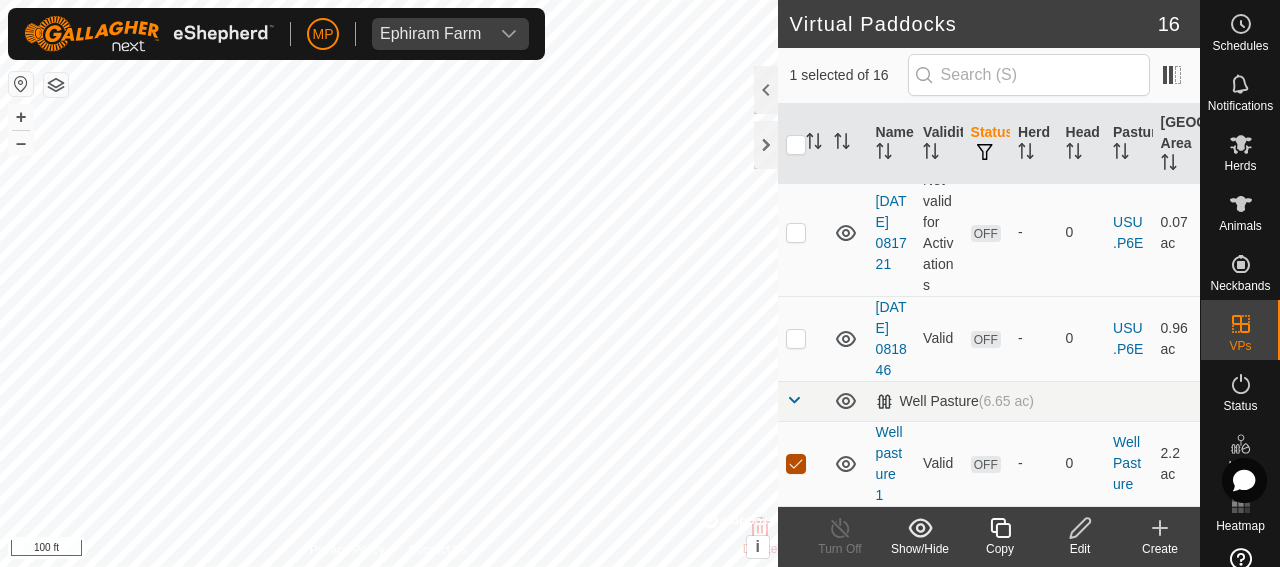 click at bounding box center [796, 464] 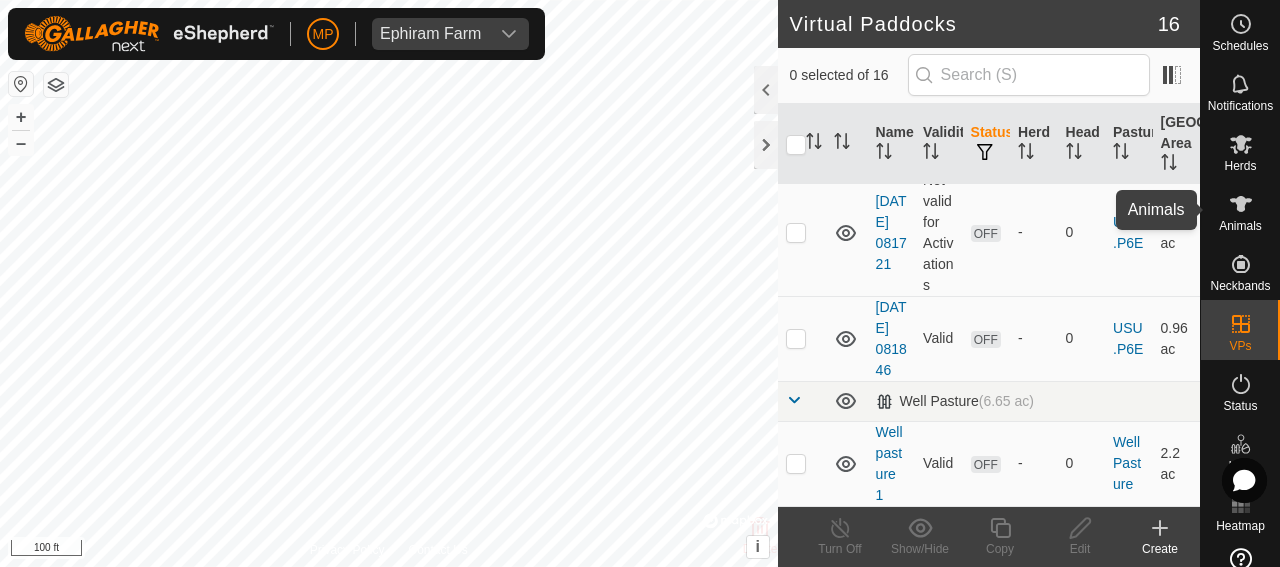 click 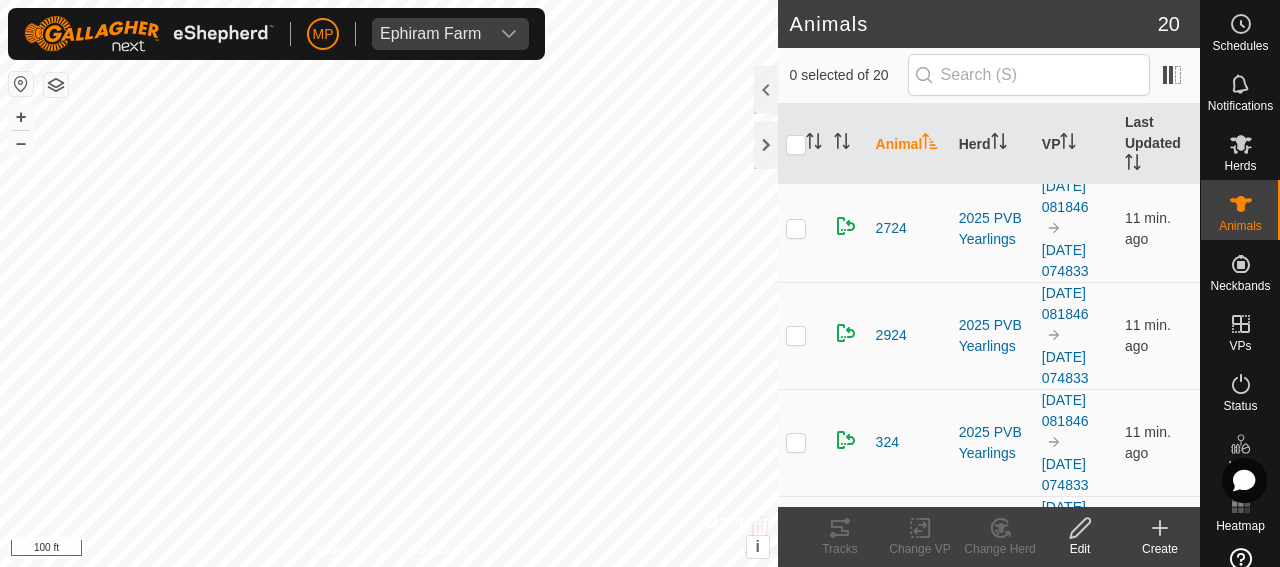 scroll, scrollTop: 800, scrollLeft: 0, axis: vertical 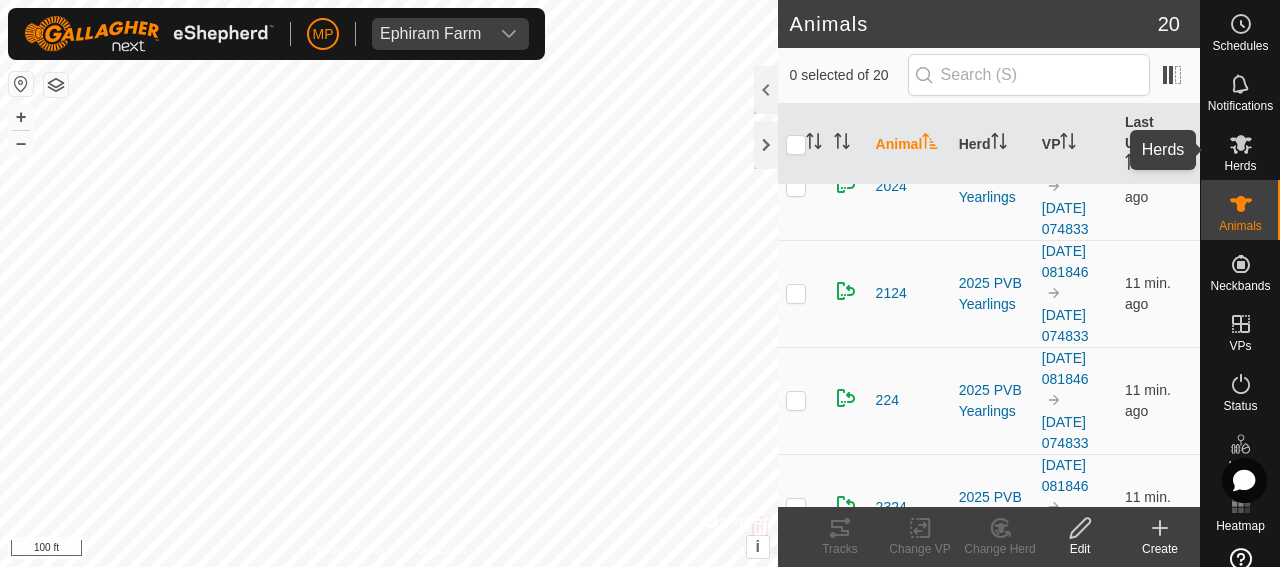 click 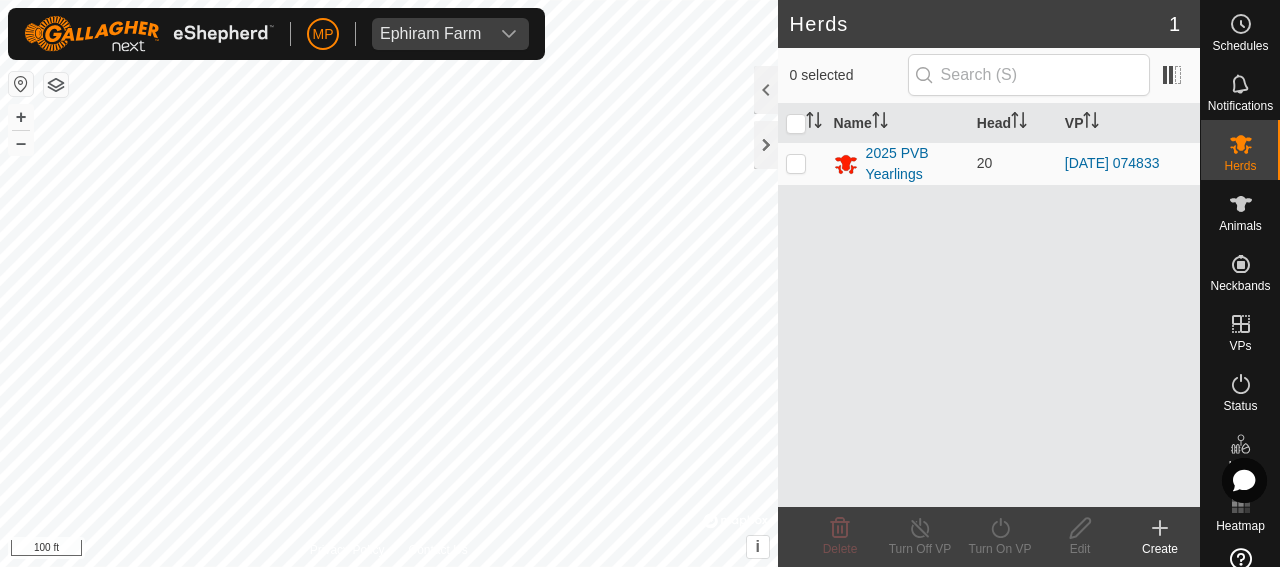 click 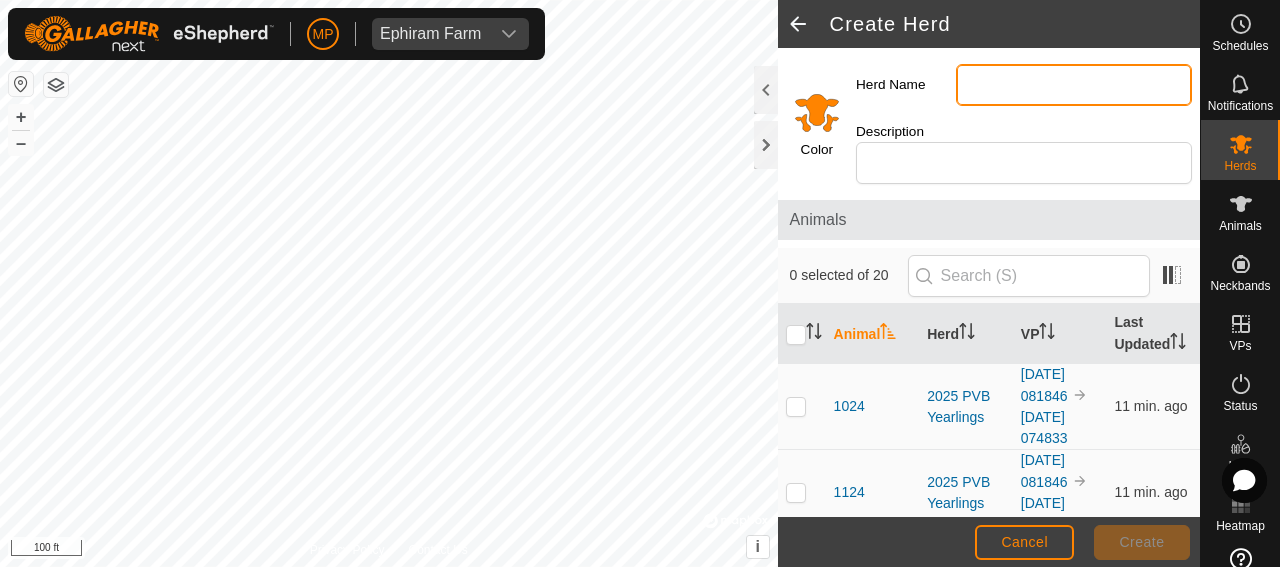 click on "Herd Name" at bounding box center (1074, 85) 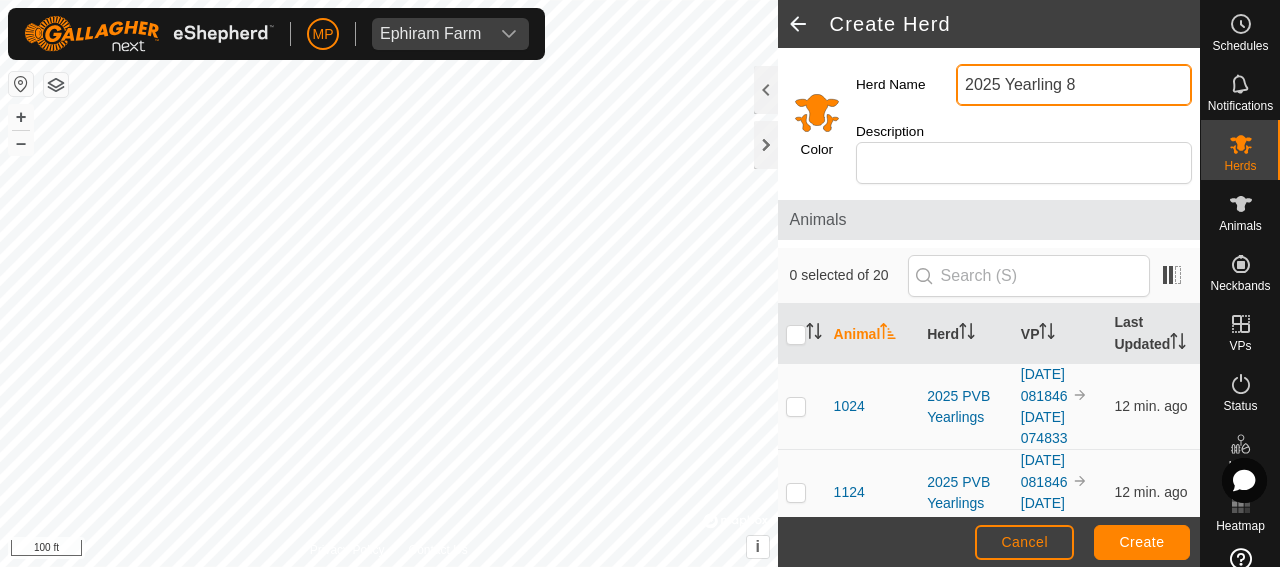 click on "2025 Yearling 8" at bounding box center (1074, 85) 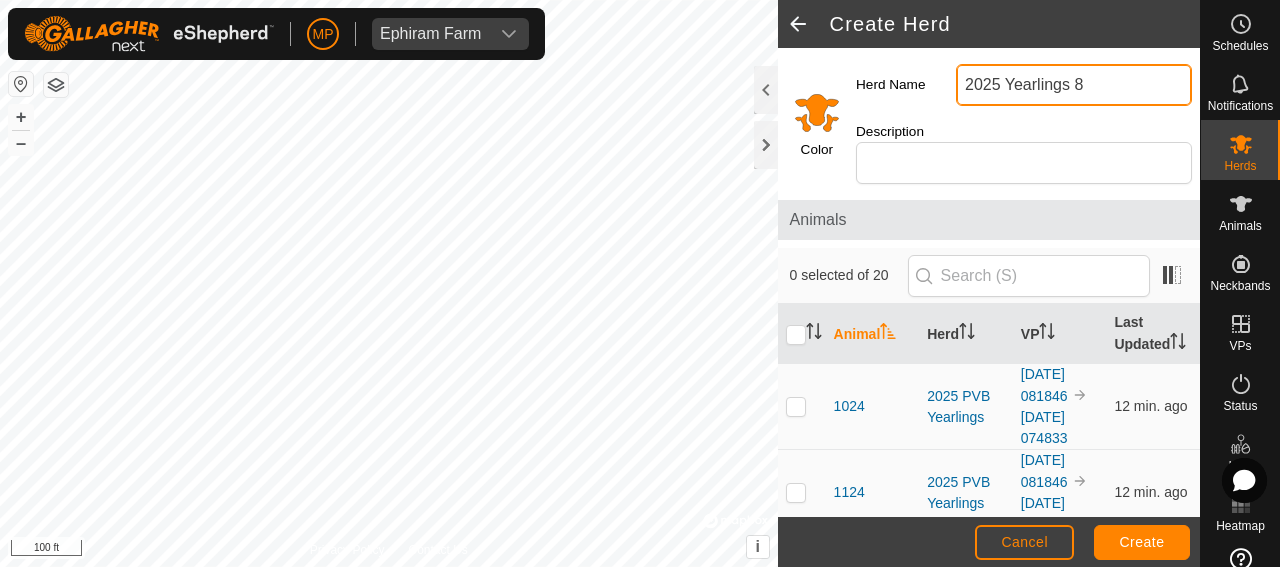 click on "2025 Yearlings 8" at bounding box center (1074, 85) 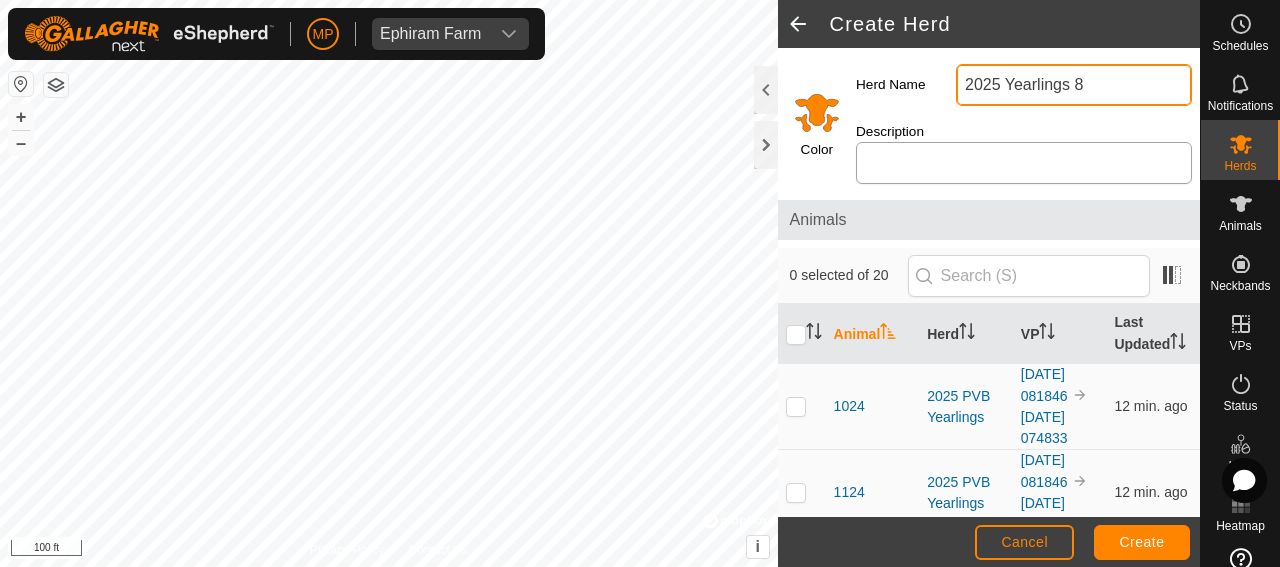 type on "2025 Yearlings 8" 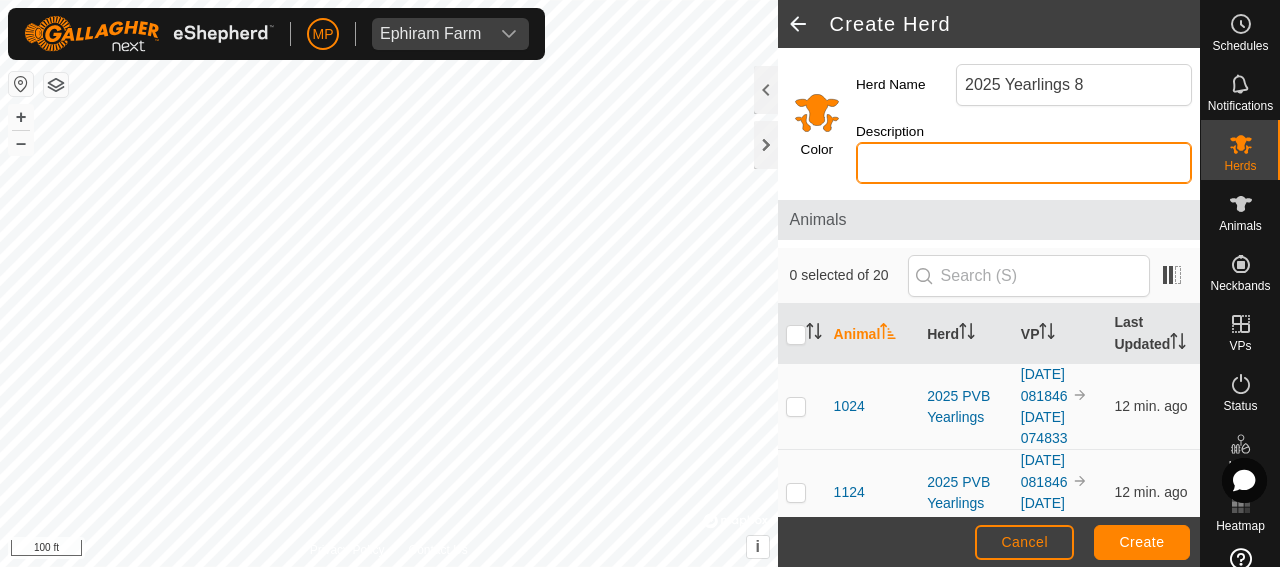 click on "Description" at bounding box center (1024, 163) 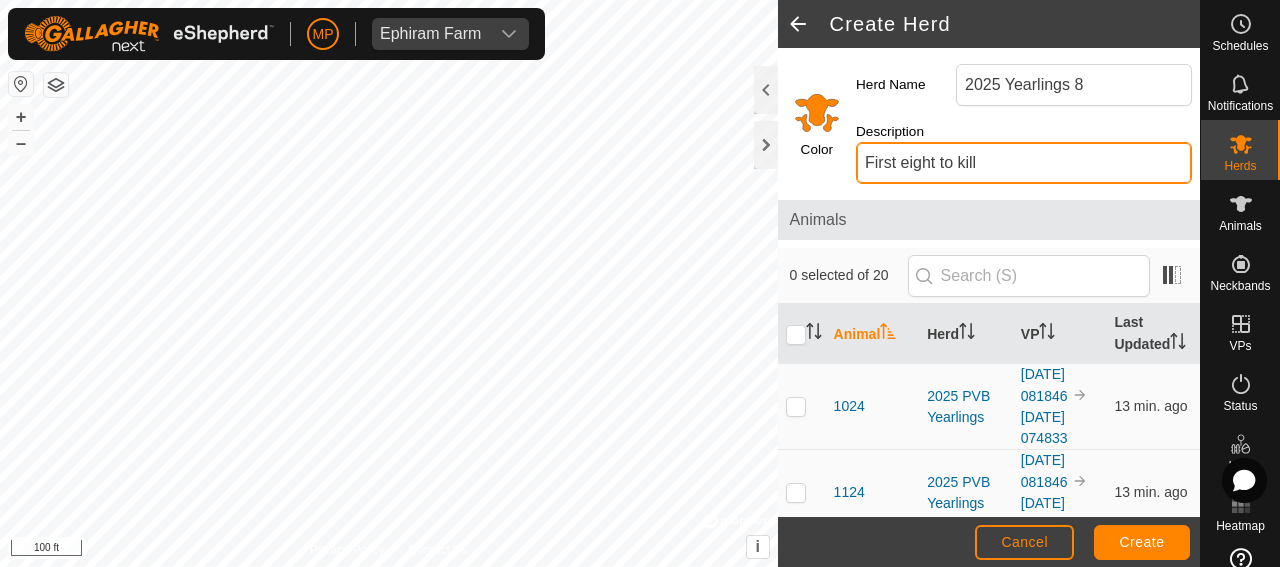 type on "First eight to kill" 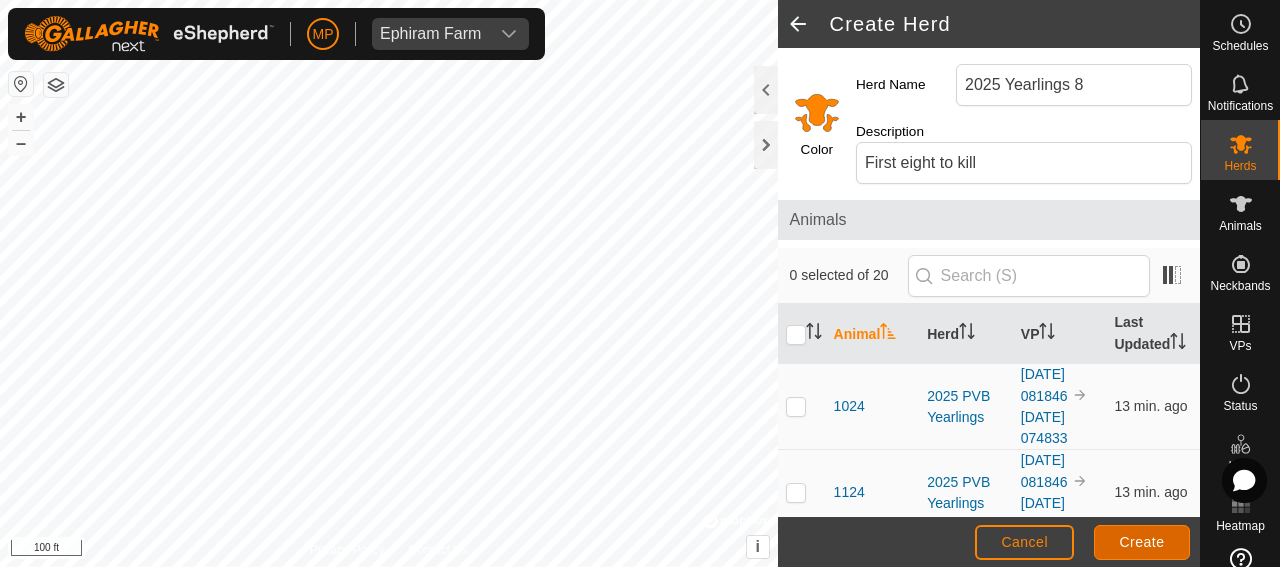 click on "Create" at bounding box center (1142, 542) 